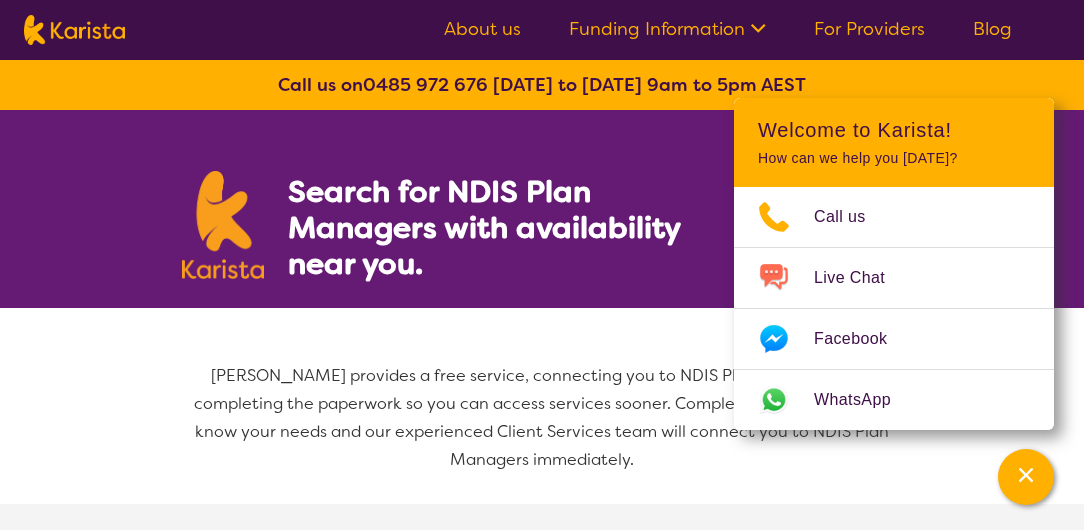 select on "NDIS Plan management" 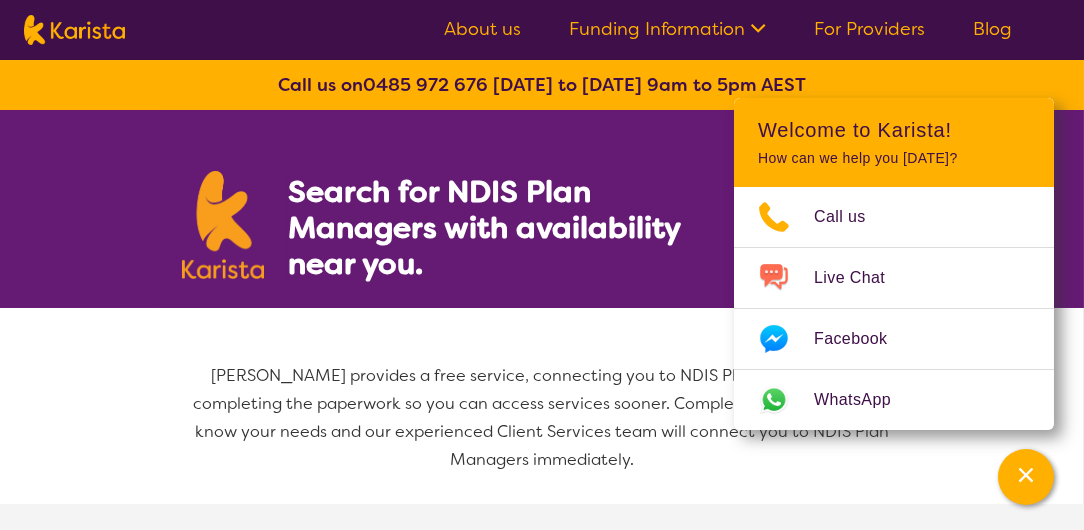 click on "About us" at bounding box center [482, 29] 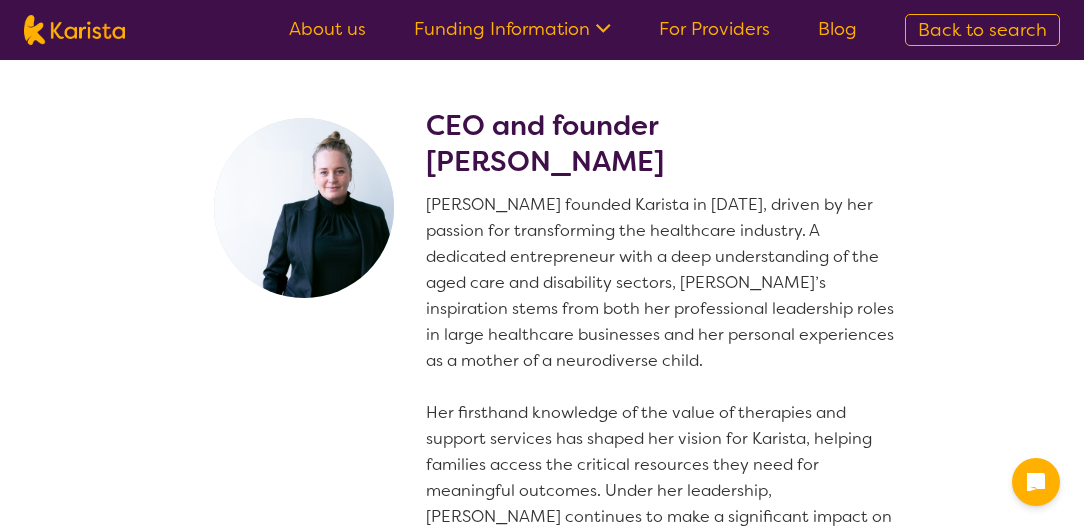 scroll, scrollTop: 0, scrollLeft: 0, axis: both 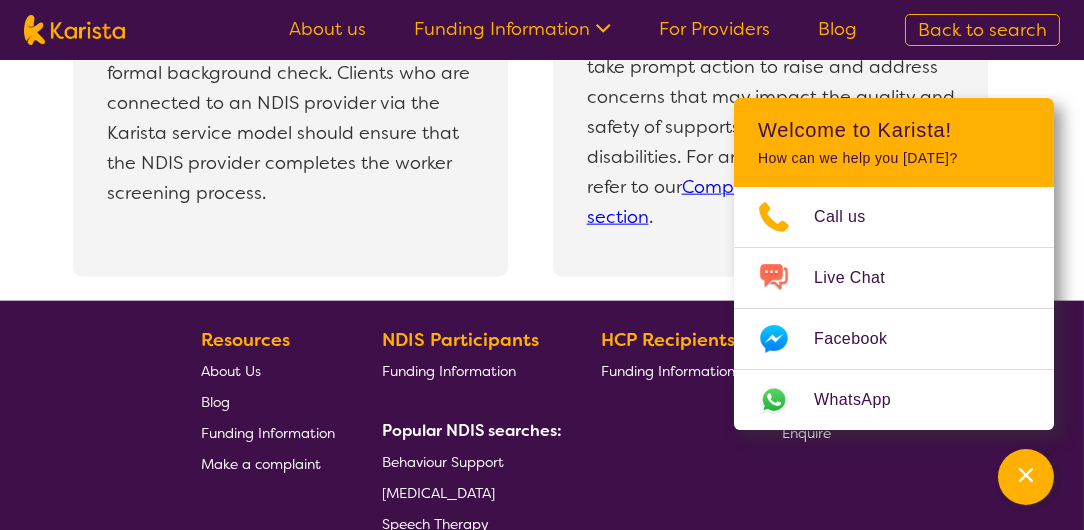 click on "Back to search" at bounding box center (982, 30) 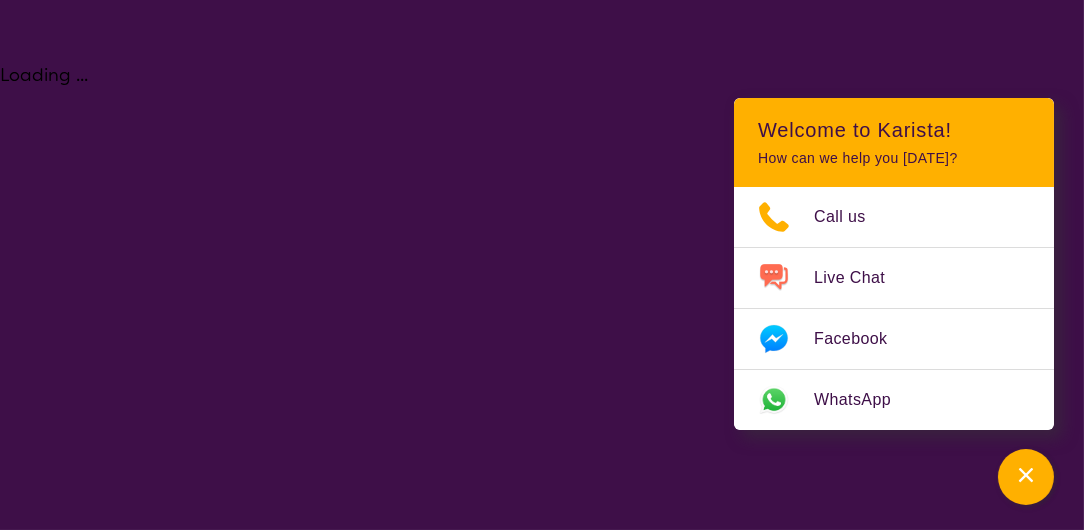 scroll, scrollTop: 0, scrollLeft: 0, axis: both 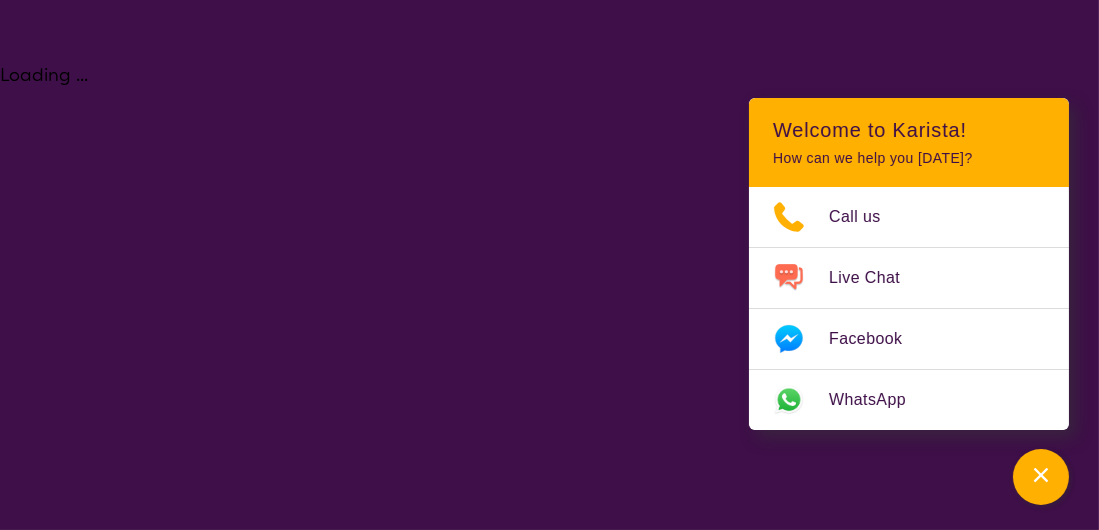 select on "NDIS Plan management" 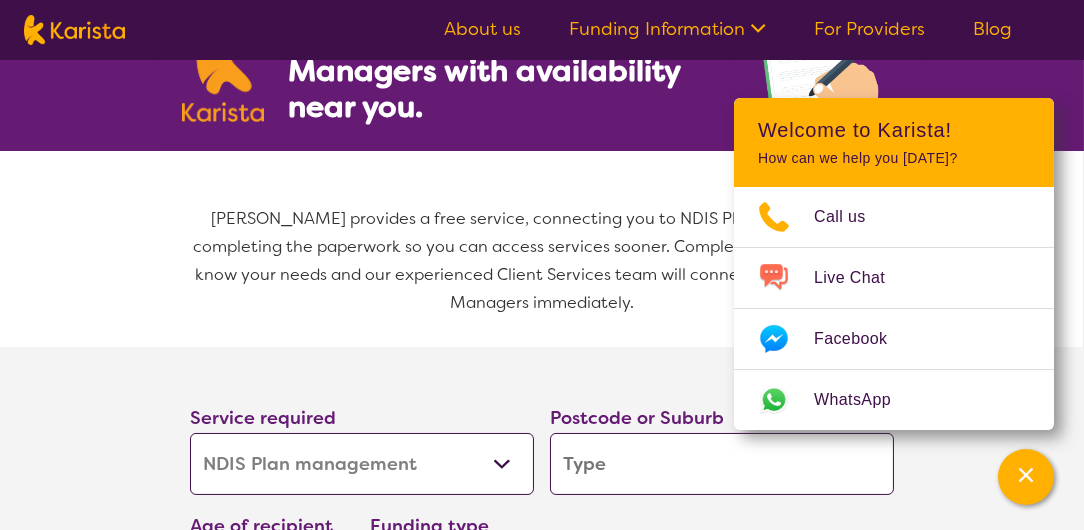 scroll, scrollTop: 400, scrollLeft: 0, axis: vertical 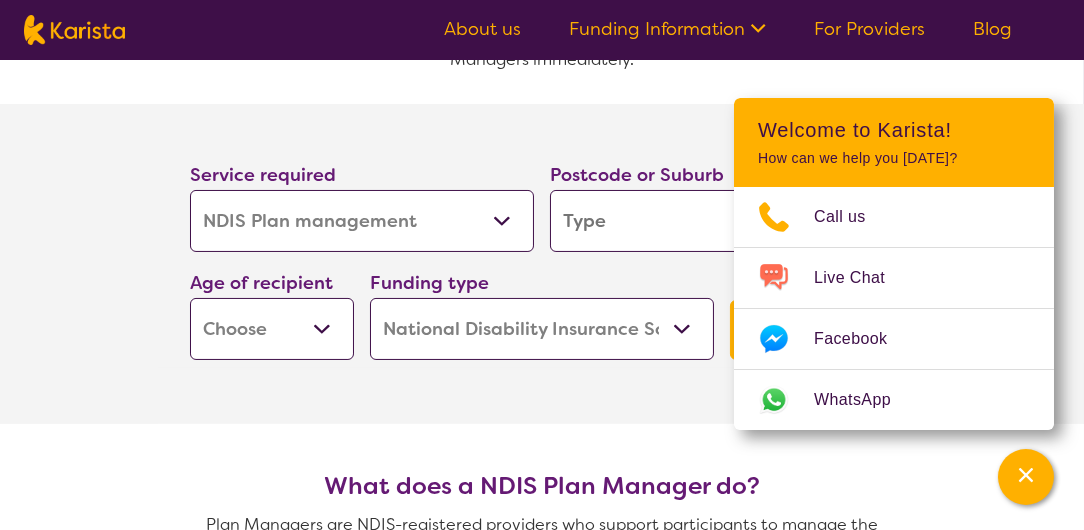 click at bounding box center [722, 221] 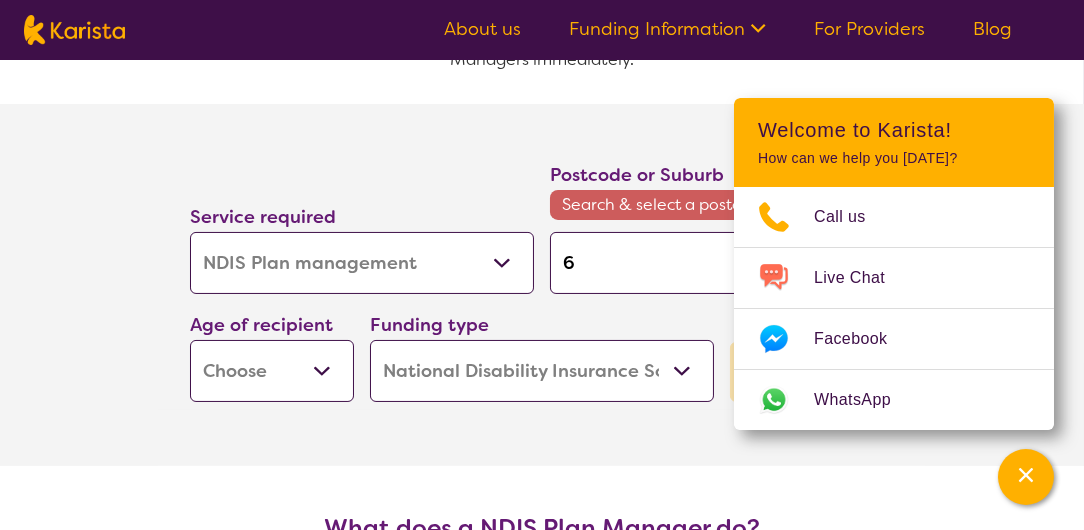 type on "60" 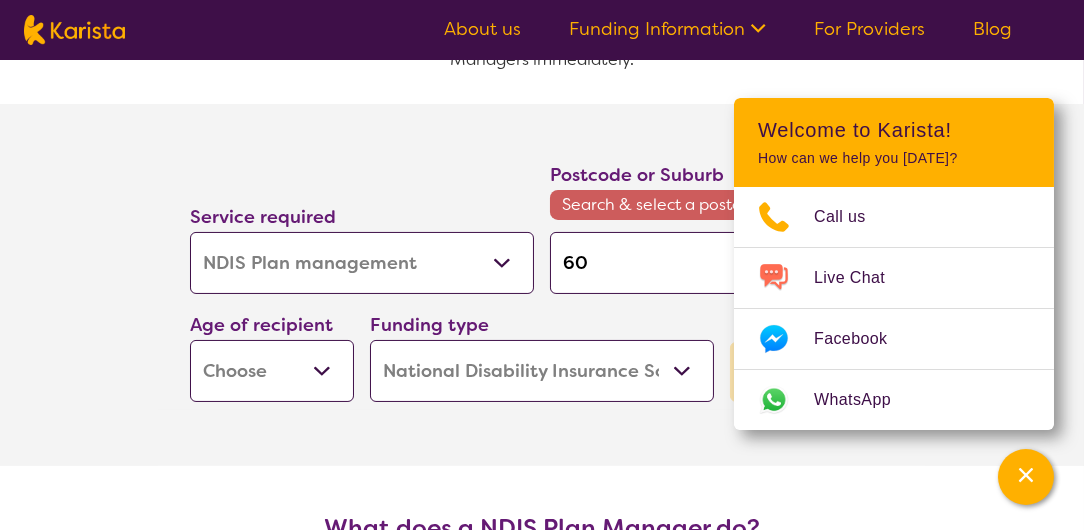 type on "60" 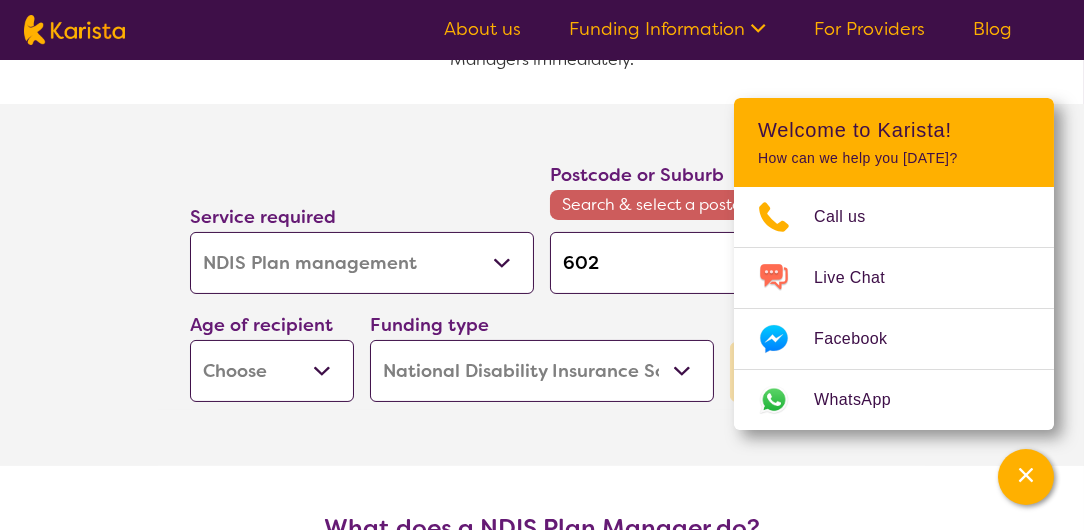 type on "6024" 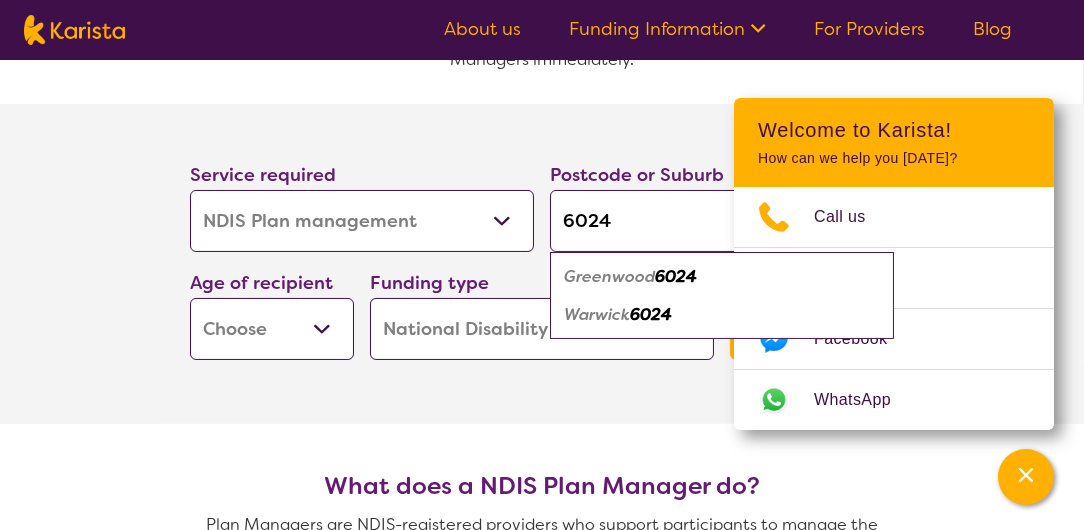 type on "6024" 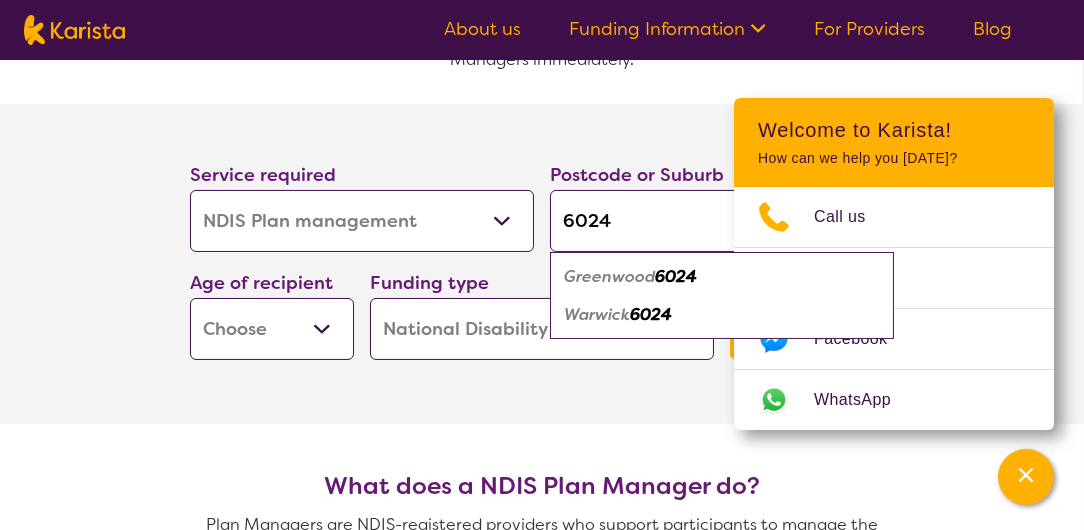 click on "Allied Health Assistant Assessment (ADHD or Autism) Behaviour support Counselling Dietitian Domestic and home help Employment Support Exercise physiology Home Care Package Provider Key Worker NDIS Plan management NDIS Support Coordination Nursing services Occupational therapy Personal care Physiotherapy Podiatry Psychology Psychosocial Recovery Coach Respite Speech therapy Support worker Supported accommodation" at bounding box center [362, 221] 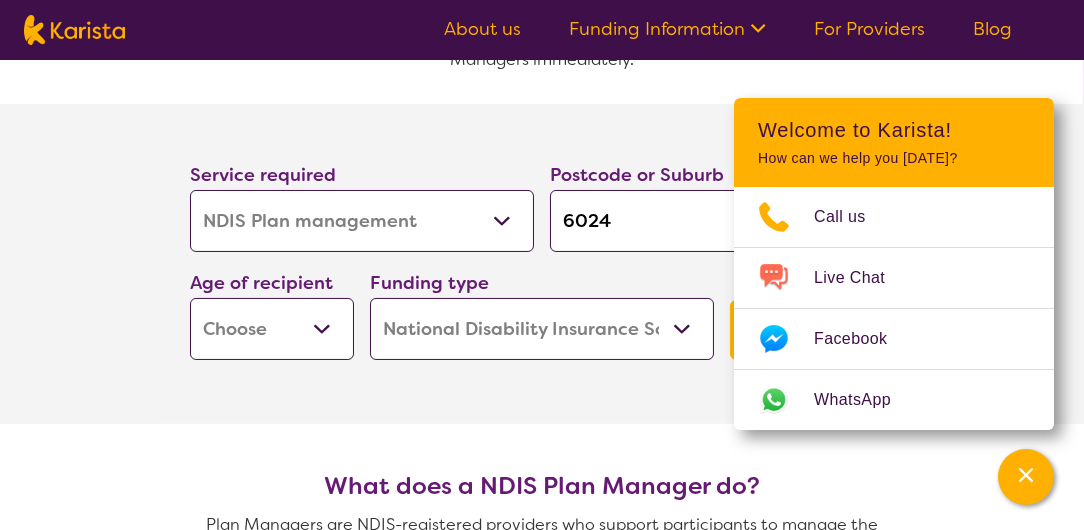 select on "NDIS Support Coordination" 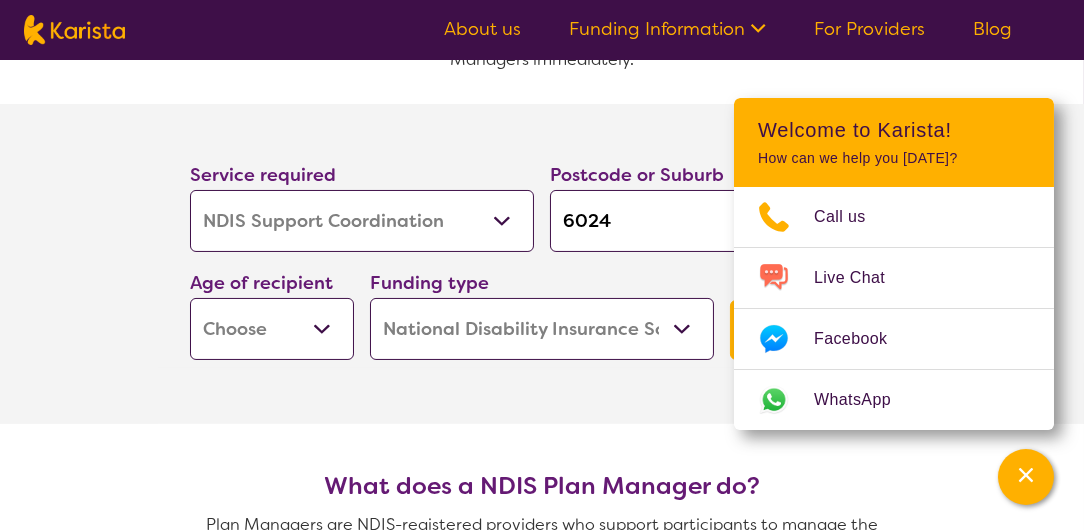 click on "Allied Health Assistant Assessment (ADHD or Autism) Behaviour support Counselling Dietitian Domestic and home help Employment Support Exercise physiology Home Care Package Provider Key Worker NDIS Plan management NDIS Support Coordination Nursing services Occupational therapy Personal care Physiotherapy Podiatry Psychology Psychosocial Recovery Coach Respite Speech therapy Support worker Supported accommodation" at bounding box center [362, 221] 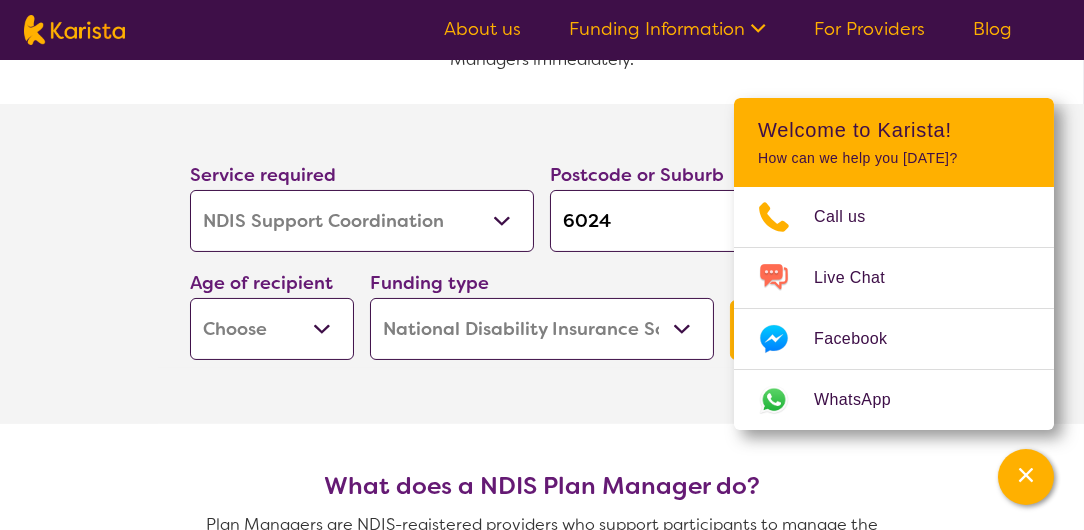 click on "Early Childhood - 0 to 9 Child - 10 to 11 Adolescent - 12 to 17 Adult - 18 to 64 Aged - 65+" at bounding box center [272, 329] 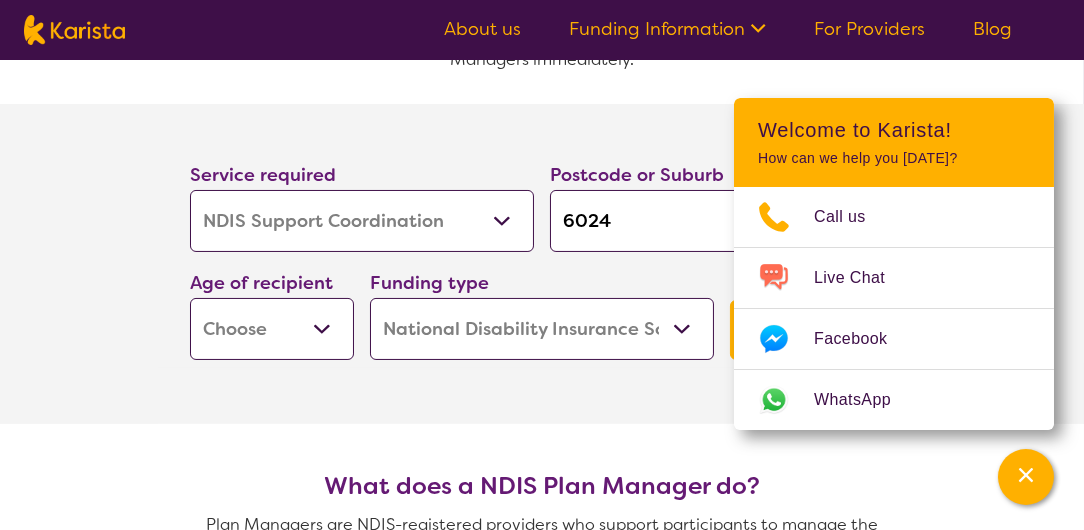 select on "AD" 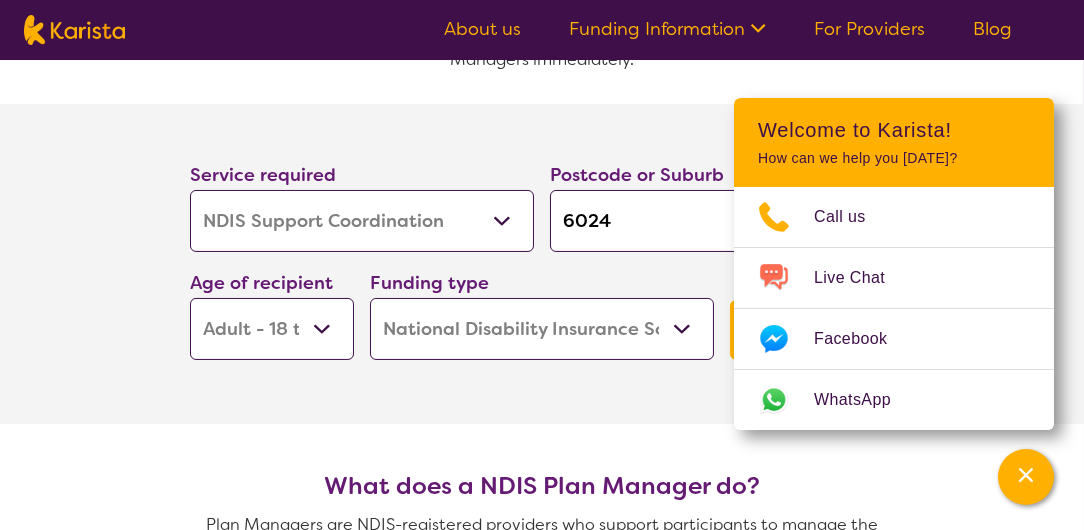 click on "Early Childhood - 0 to 9 Child - 10 to 11 Adolescent - 12 to 17 Adult - 18 to 64 Aged - 65+" at bounding box center (272, 329) 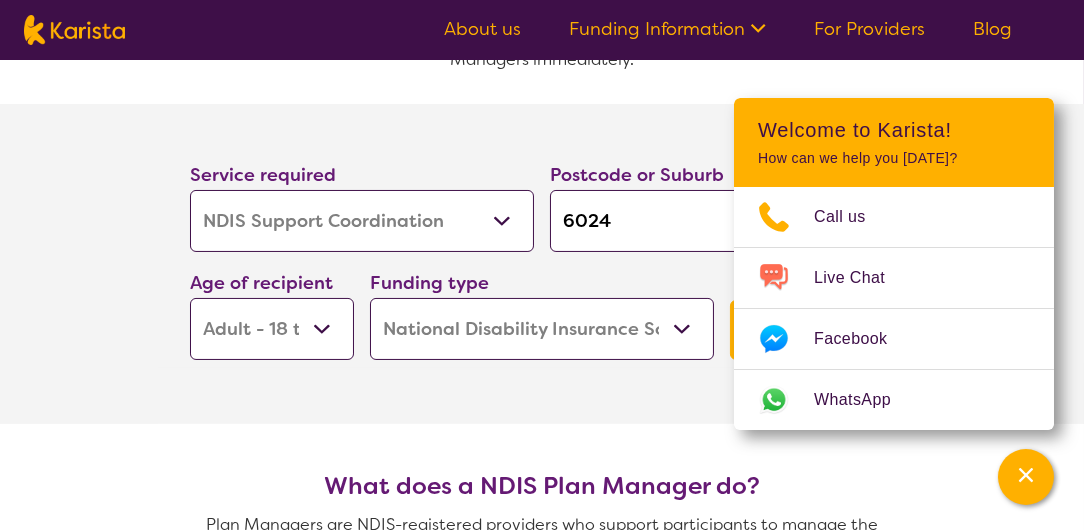 click on "Home Care Package (HCP) National Disability Insurance Scheme (NDIS) I don't know" at bounding box center (542, 329) 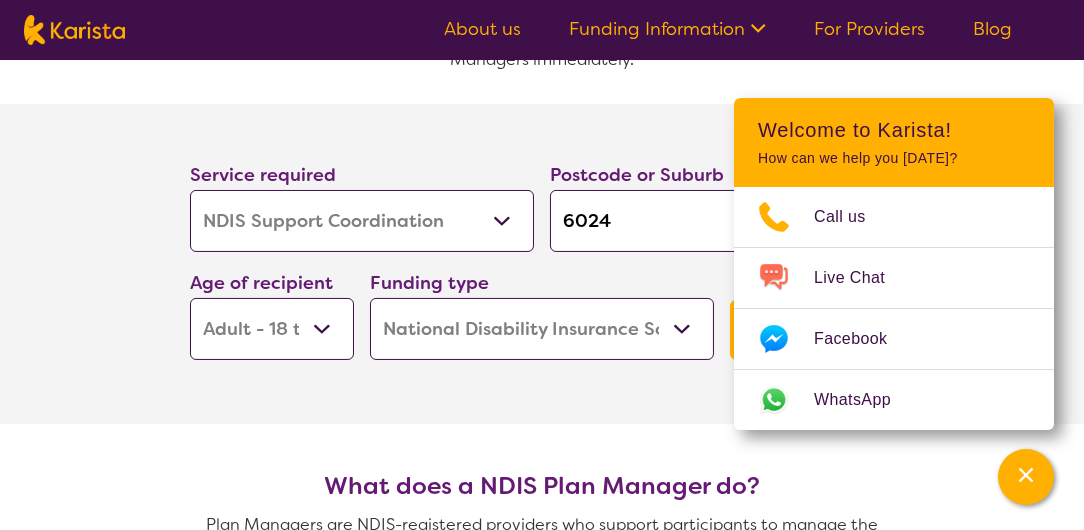 click on "Home Care Package (HCP) National Disability Insurance Scheme (NDIS) I don't know" at bounding box center [542, 329] 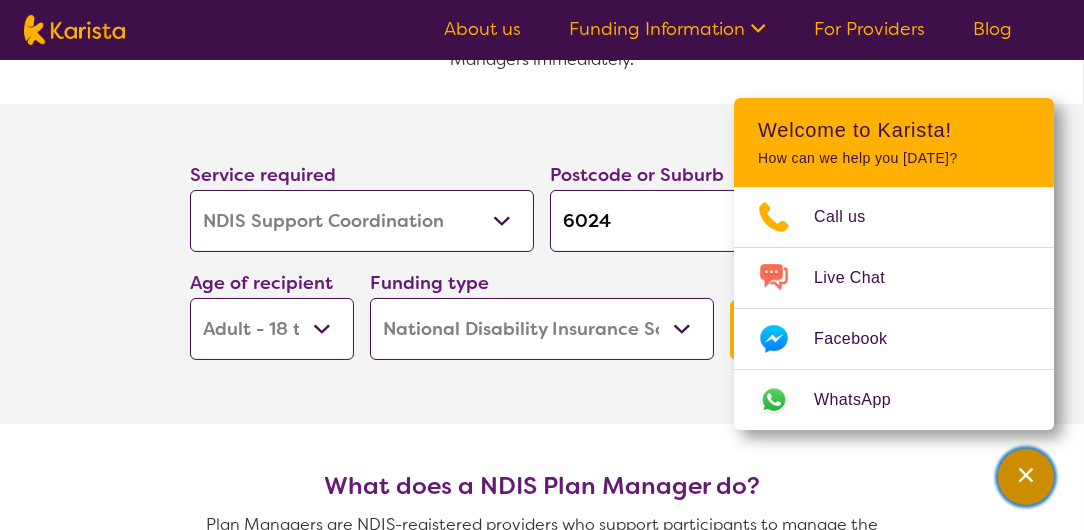 click 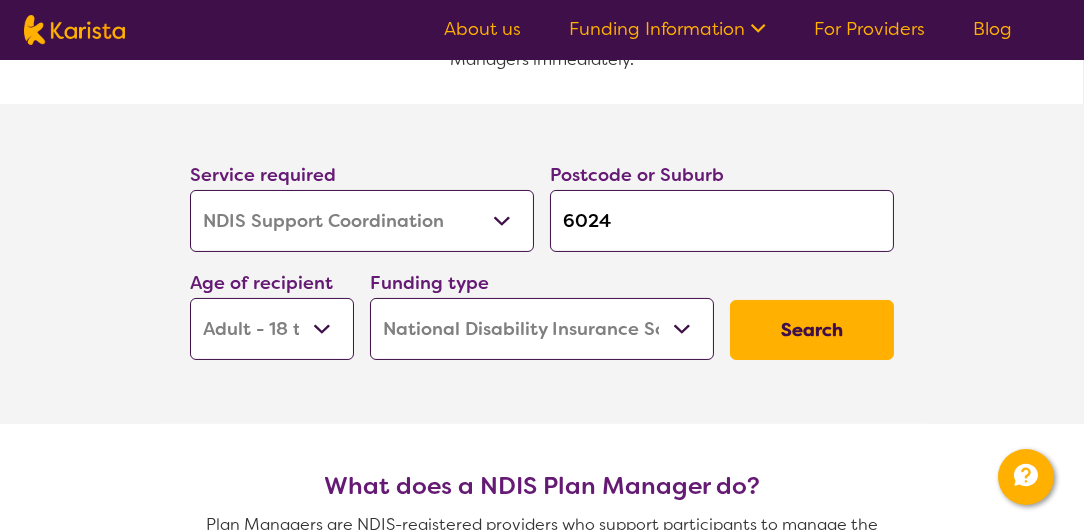 click on "Search" at bounding box center (812, 330) 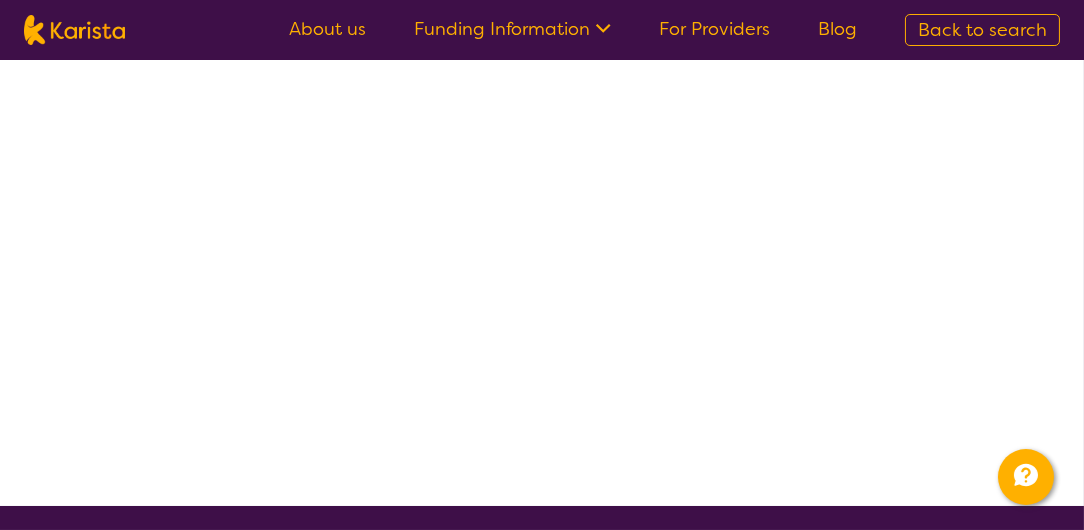scroll, scrollTop: 0, scrollLeft: 0, axis: both 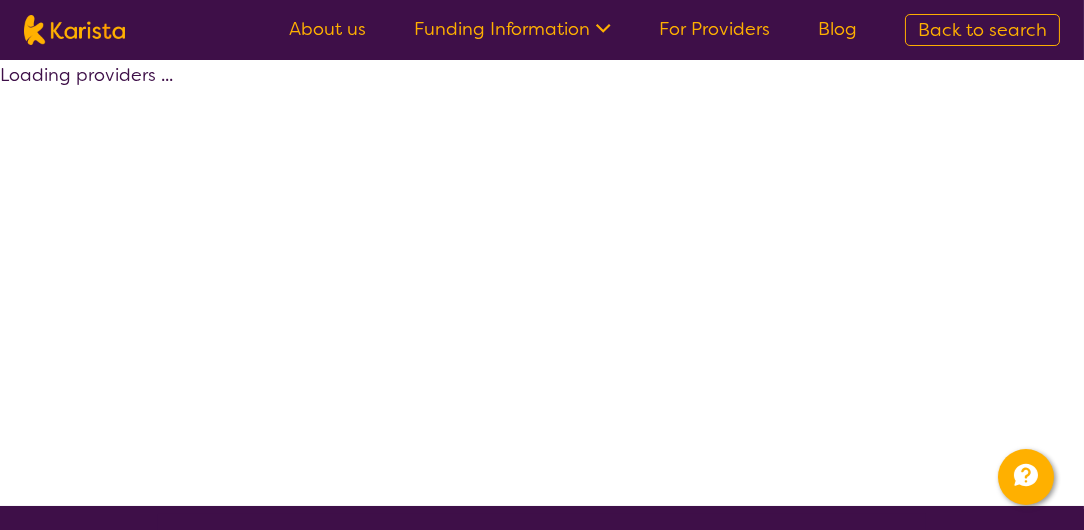select on "by_score" 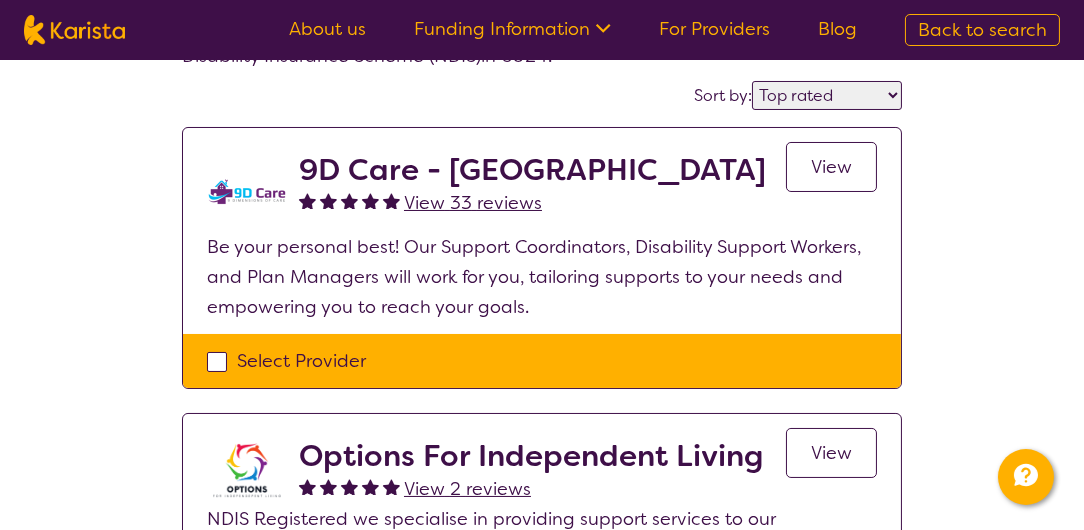 scroll, scrollTop: 100, scrollLeft: 0, axis: vertical 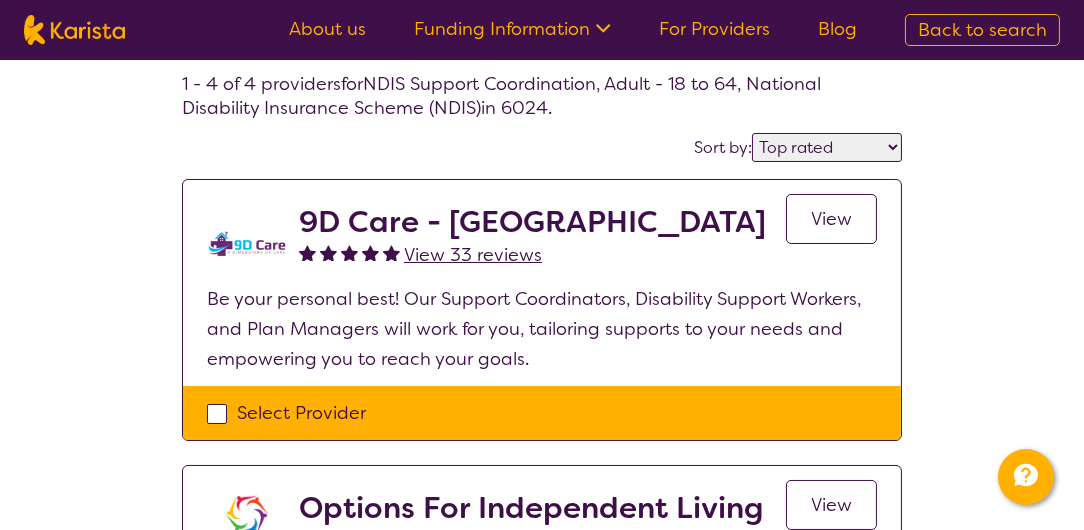 click on "9D Care - WA View   33   reviews View" at bounding box center [588, 244] 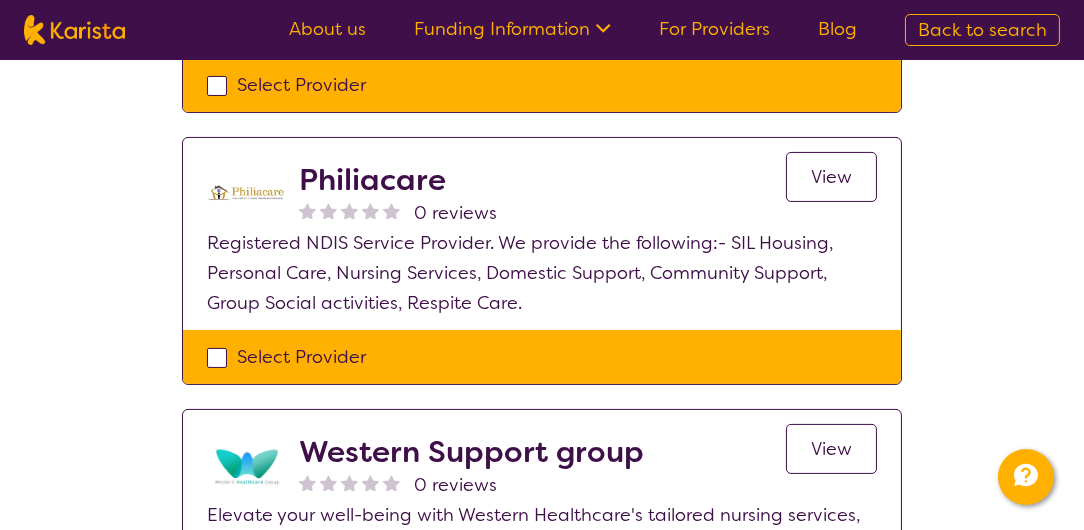scroll, scrollTop: 900, scrollLeft: 0, axis: vertical 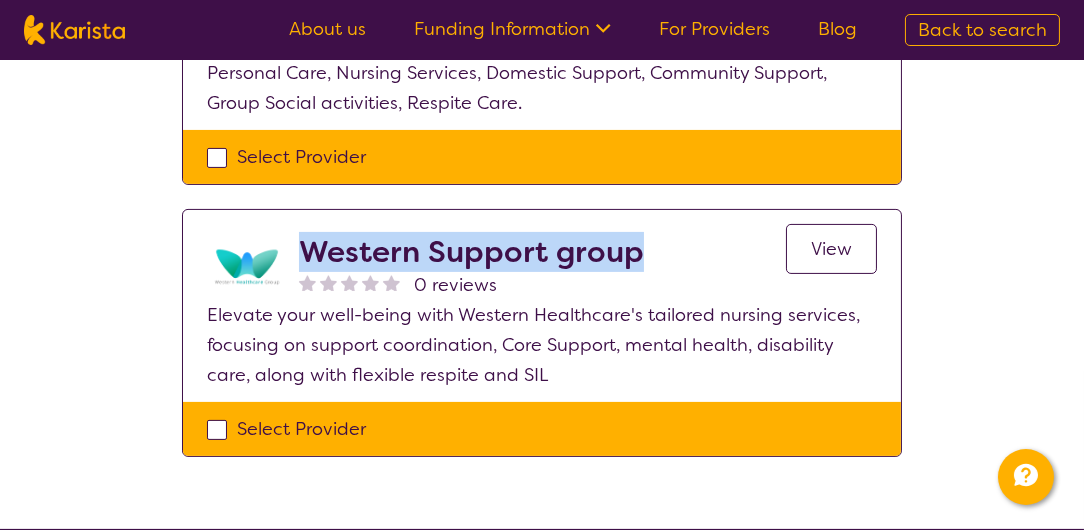 drag, startPoint x: 648, startPoint y: 252, endPoint x: 309, endPoint y: 243, distance: 339.11945 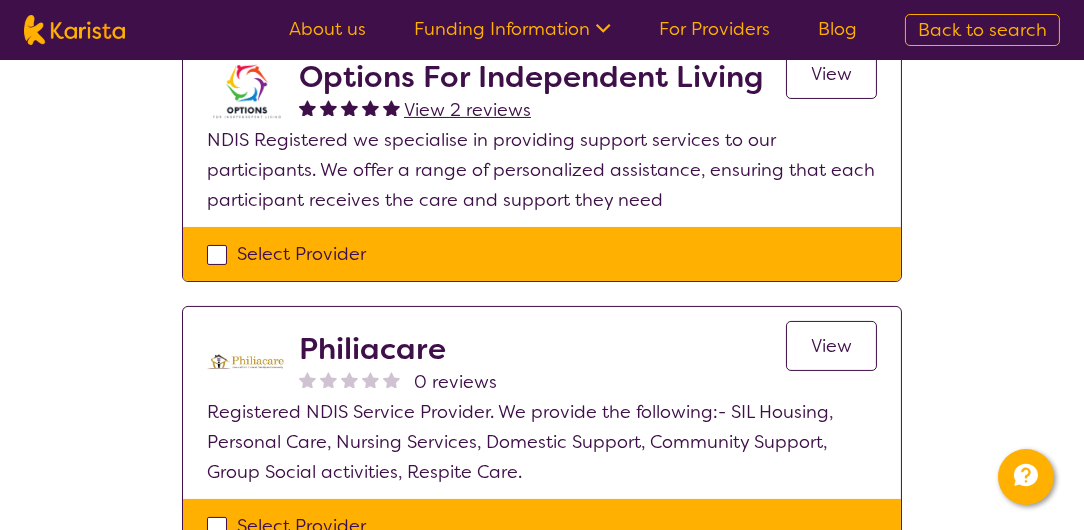 scroll, scrollTop: 400, scrollLeft: 0, axis: vertical 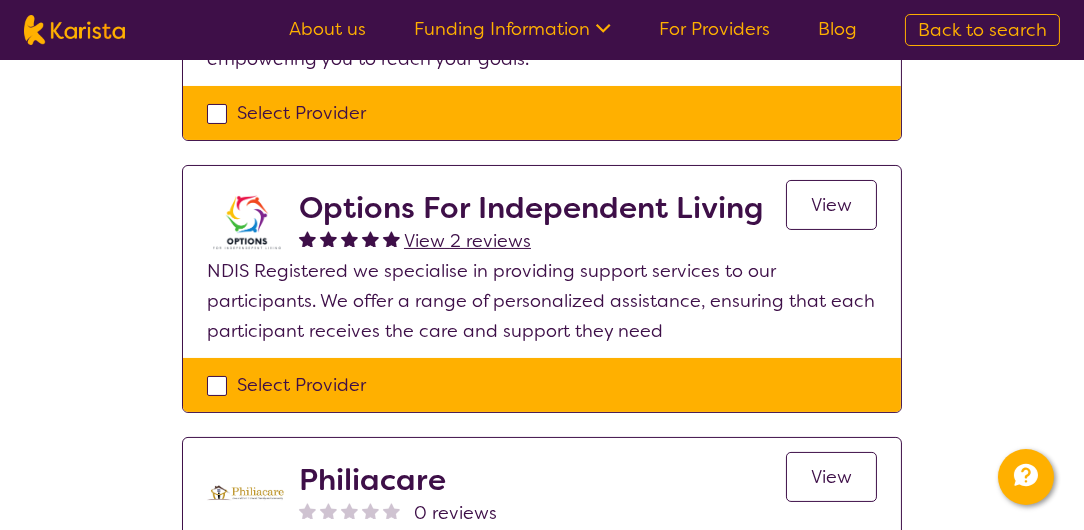 click on "View" at bounding box center [831, 205] 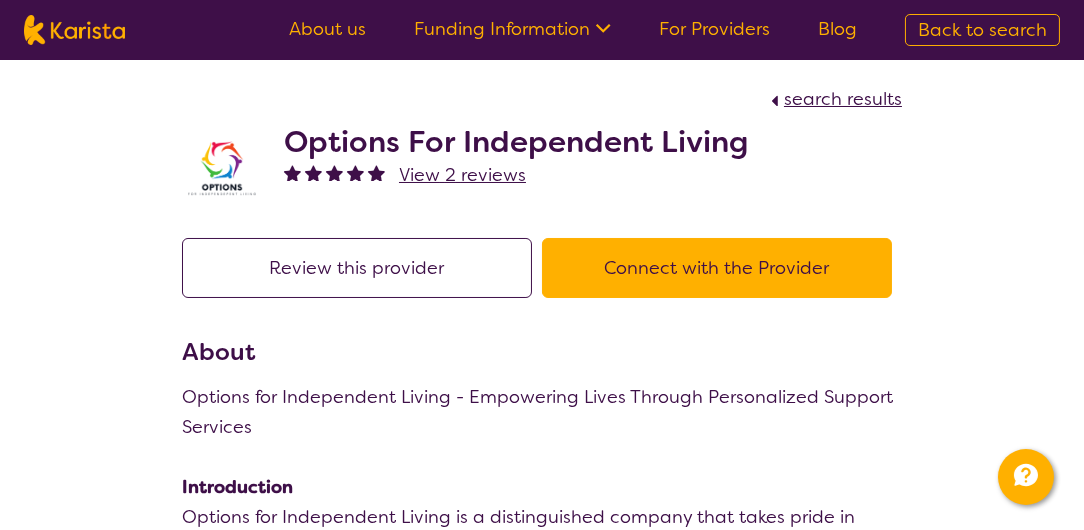 scroll, scrollTop: 100, scrollLeft: 0, axis: vertical 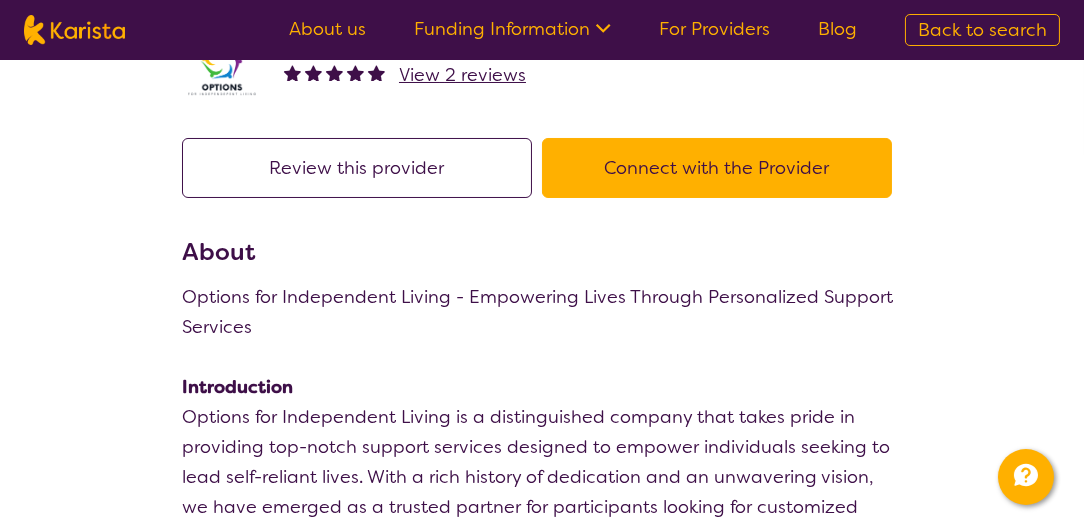 click on "Connect with the Provider" at bounding box center (717, 168) 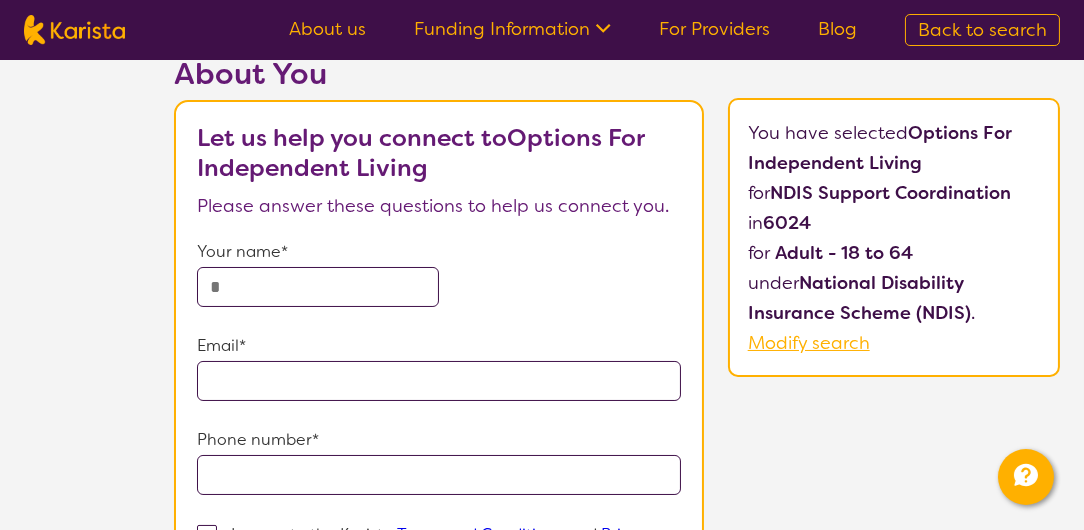 scroll, scrollTop: 0, scrollLeft: 0, axis: both 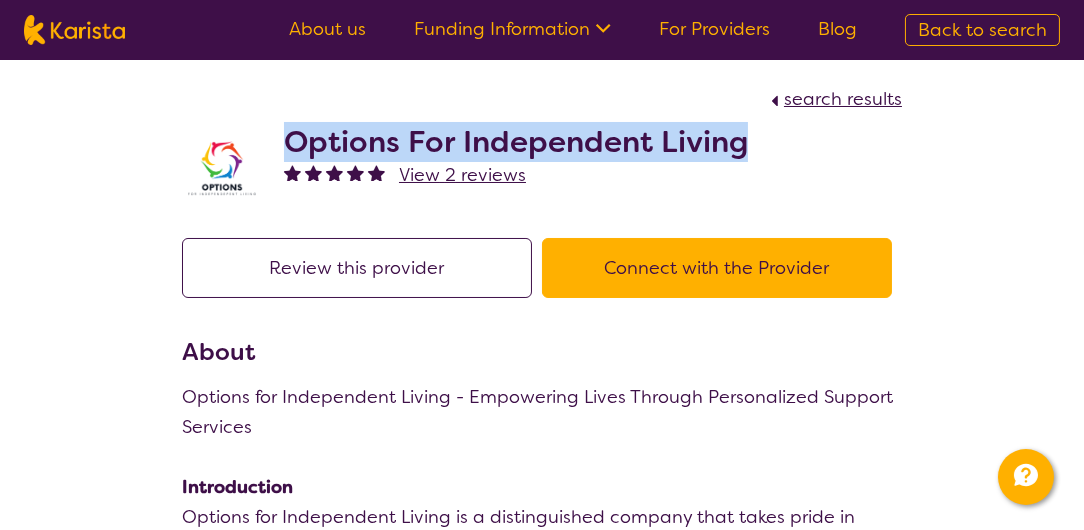 drag, startPoint x: 285, startPoint y: 140, endPoint x: 757, endPoint y: 145, distance: 472.0265 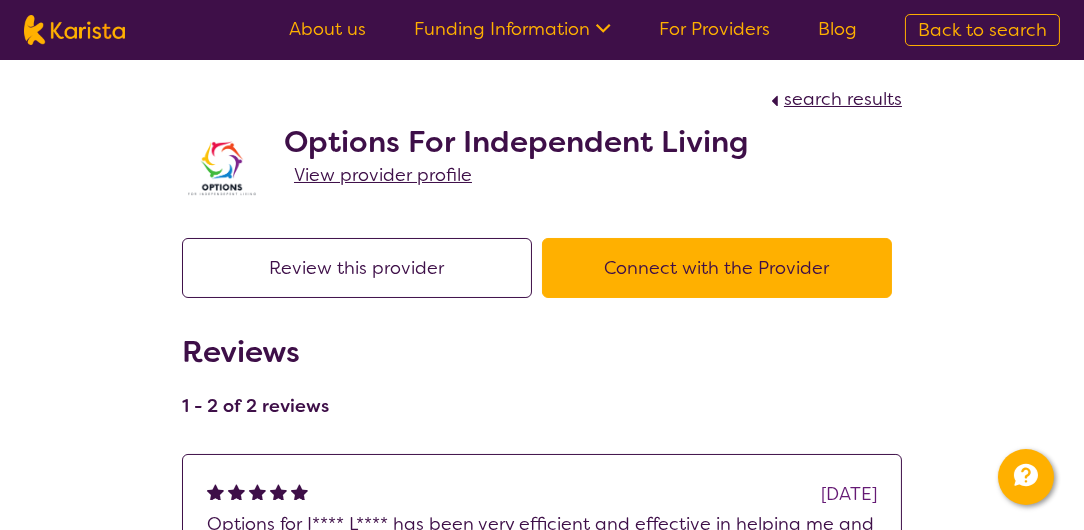 scroll, scrollTop: 300, scrollLeft: 0, axis: vertical 